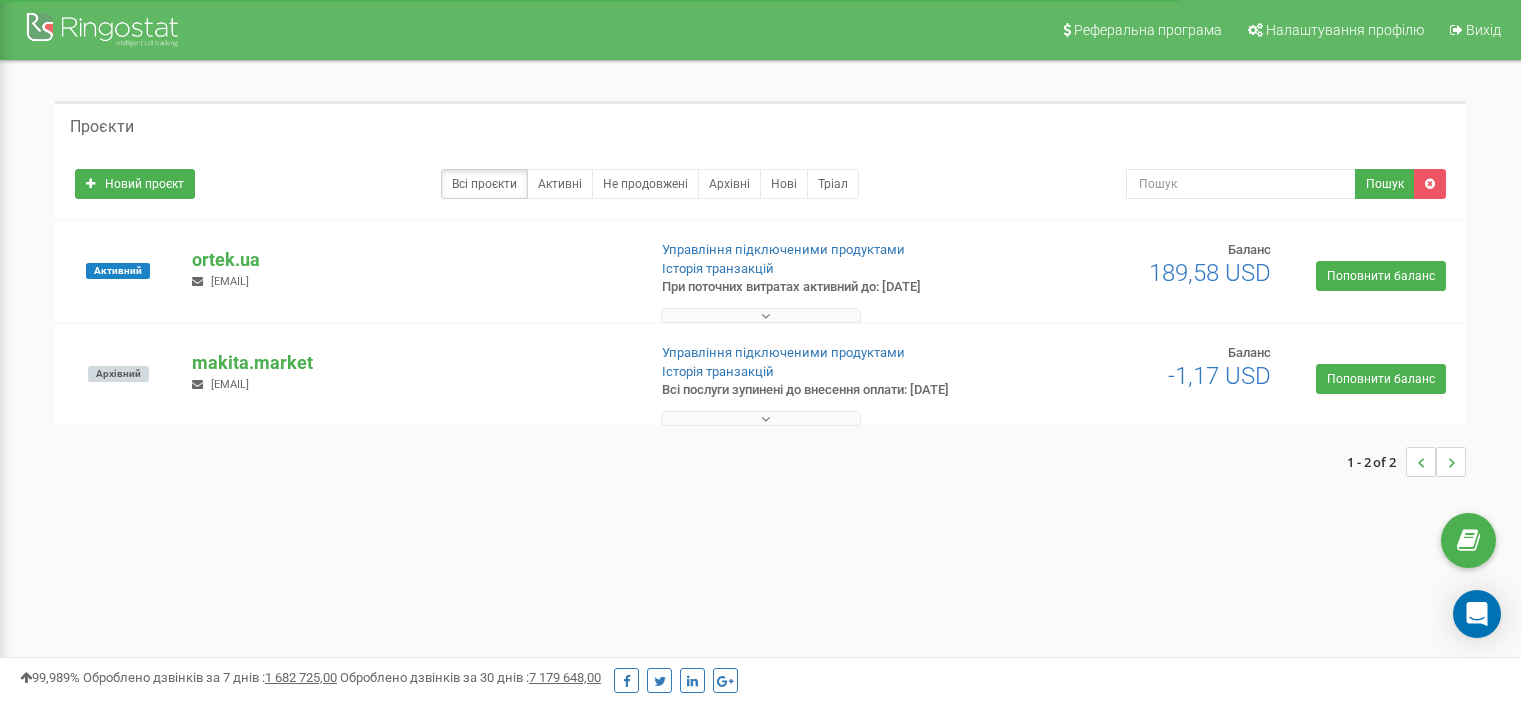 scroll, scrollTop: 0, scrollLeft: 0, axis: both 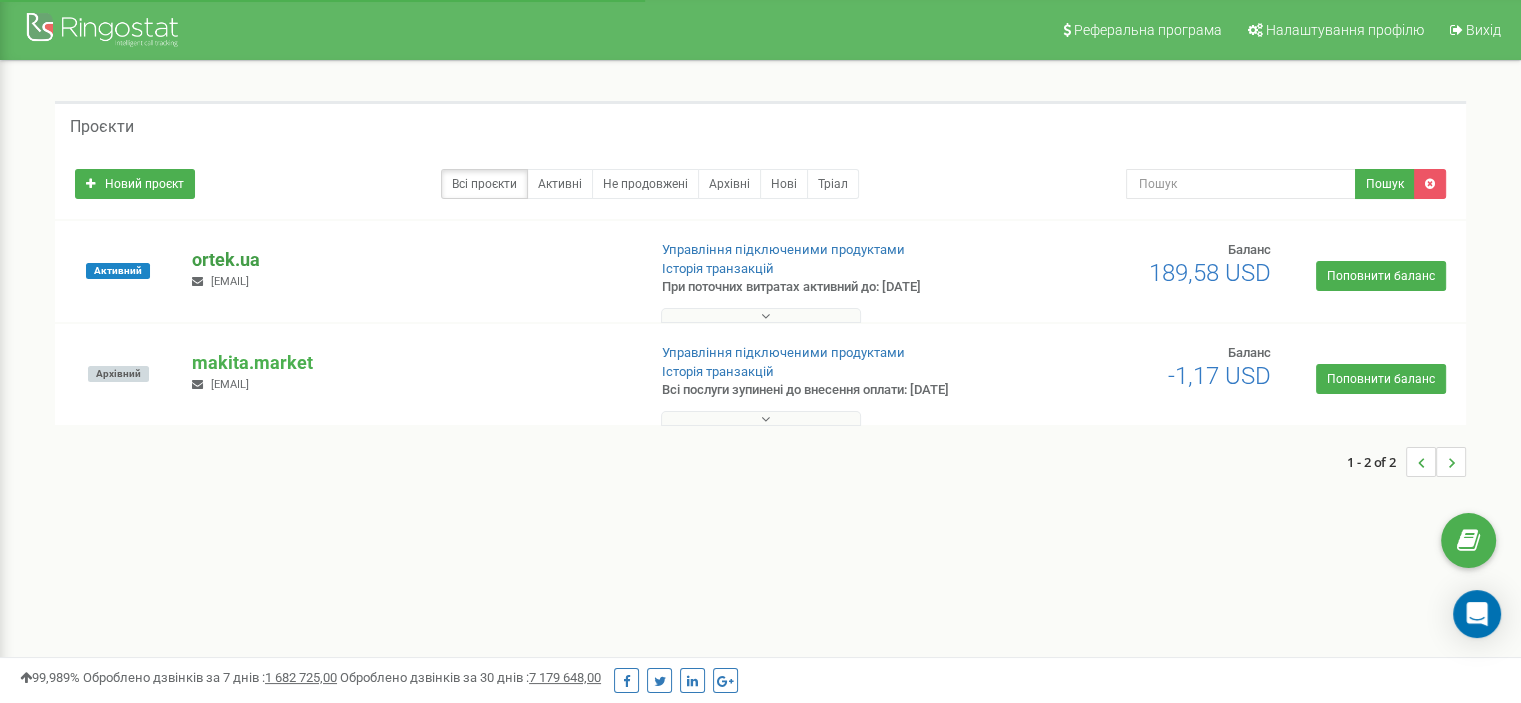 click on "ortek.ua" at bounding box center (410, 260) 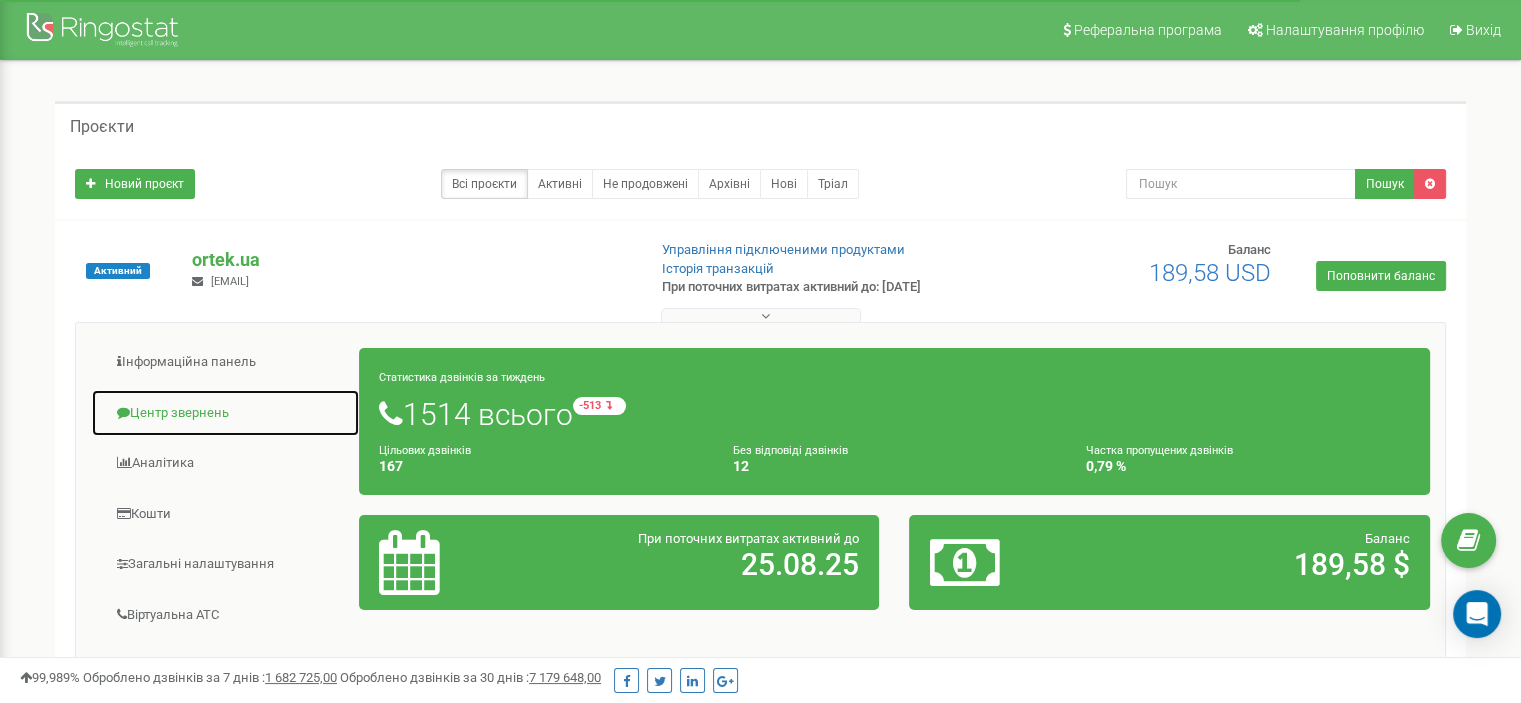 click on "Центр звернень" at bounding box center (225, 413) 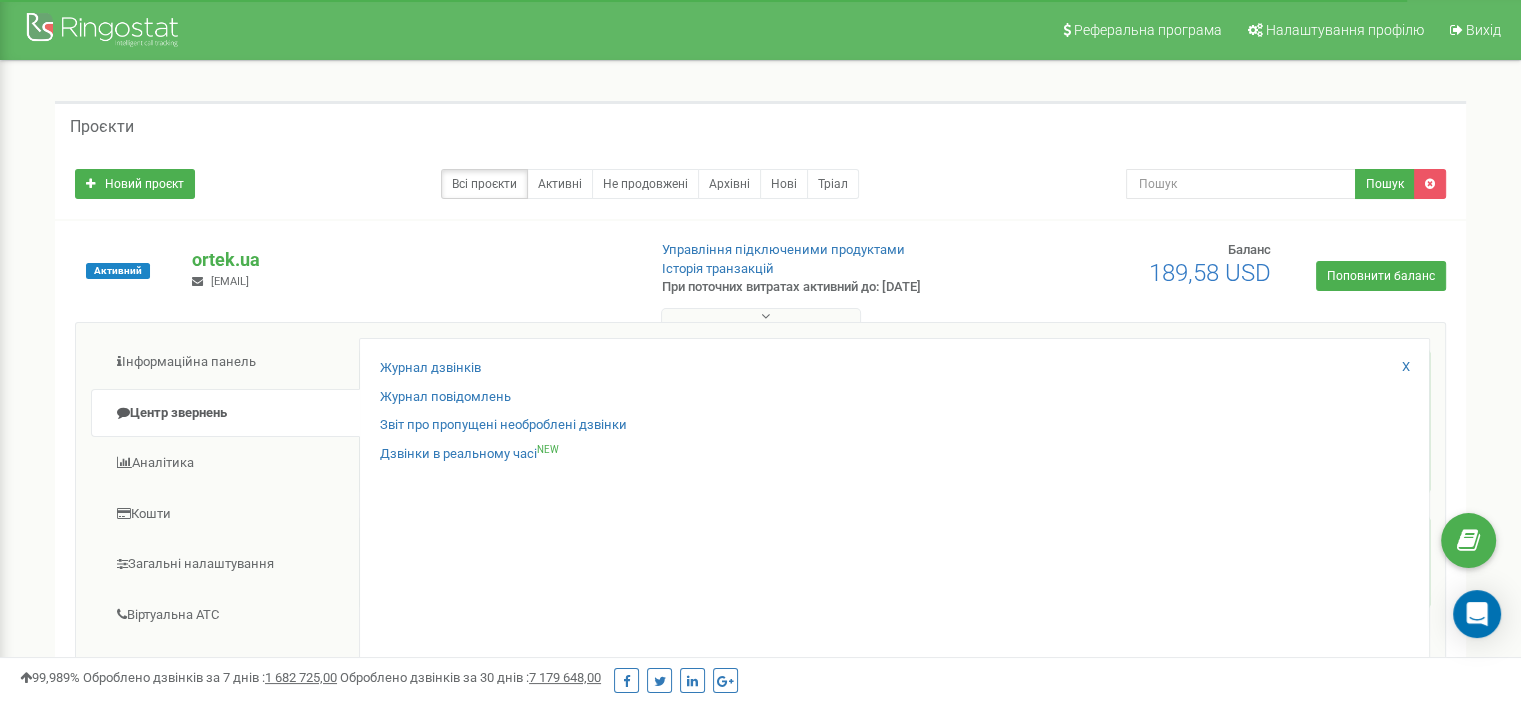 click on "Журнал дзвінків" at bounding box center (894, 373) 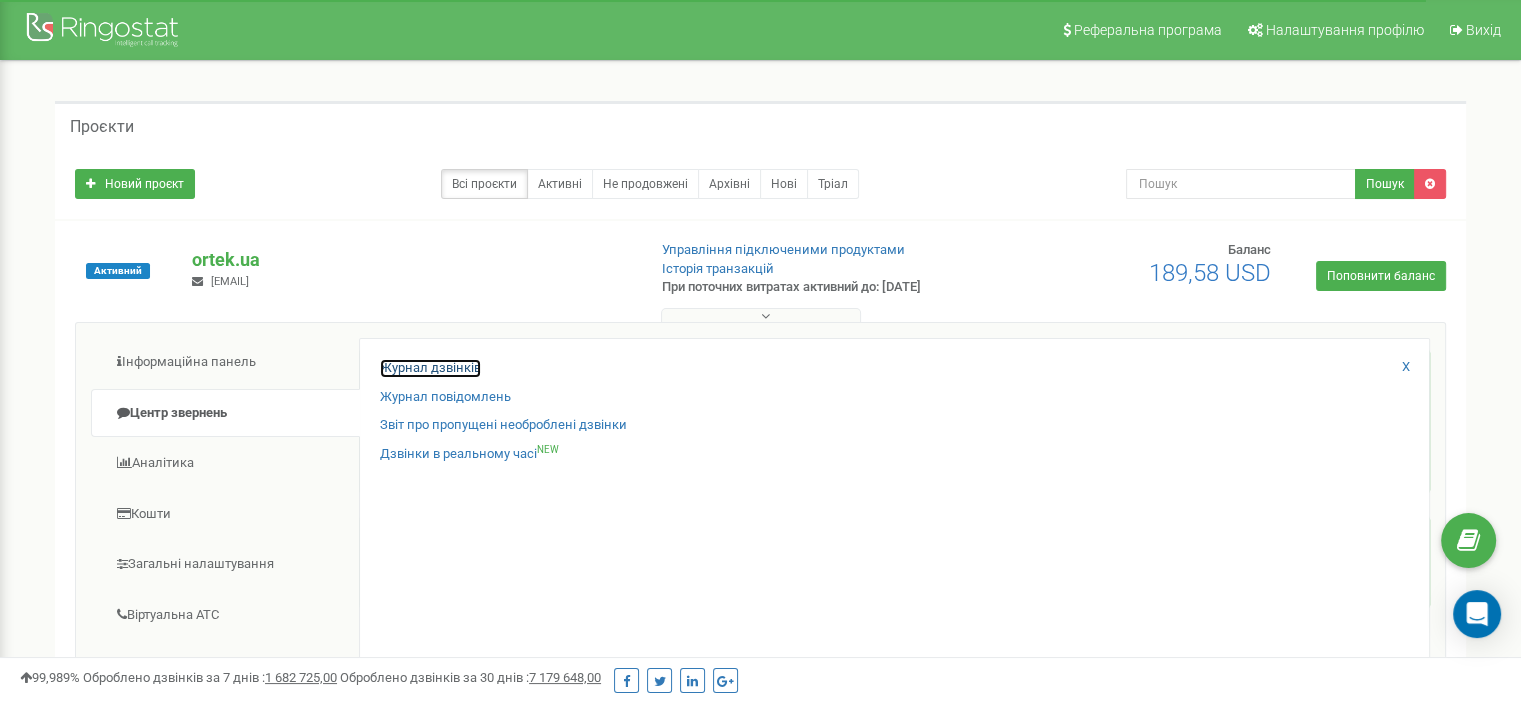 click on "Журнал дзвінків" at bounding box center [430, 368] 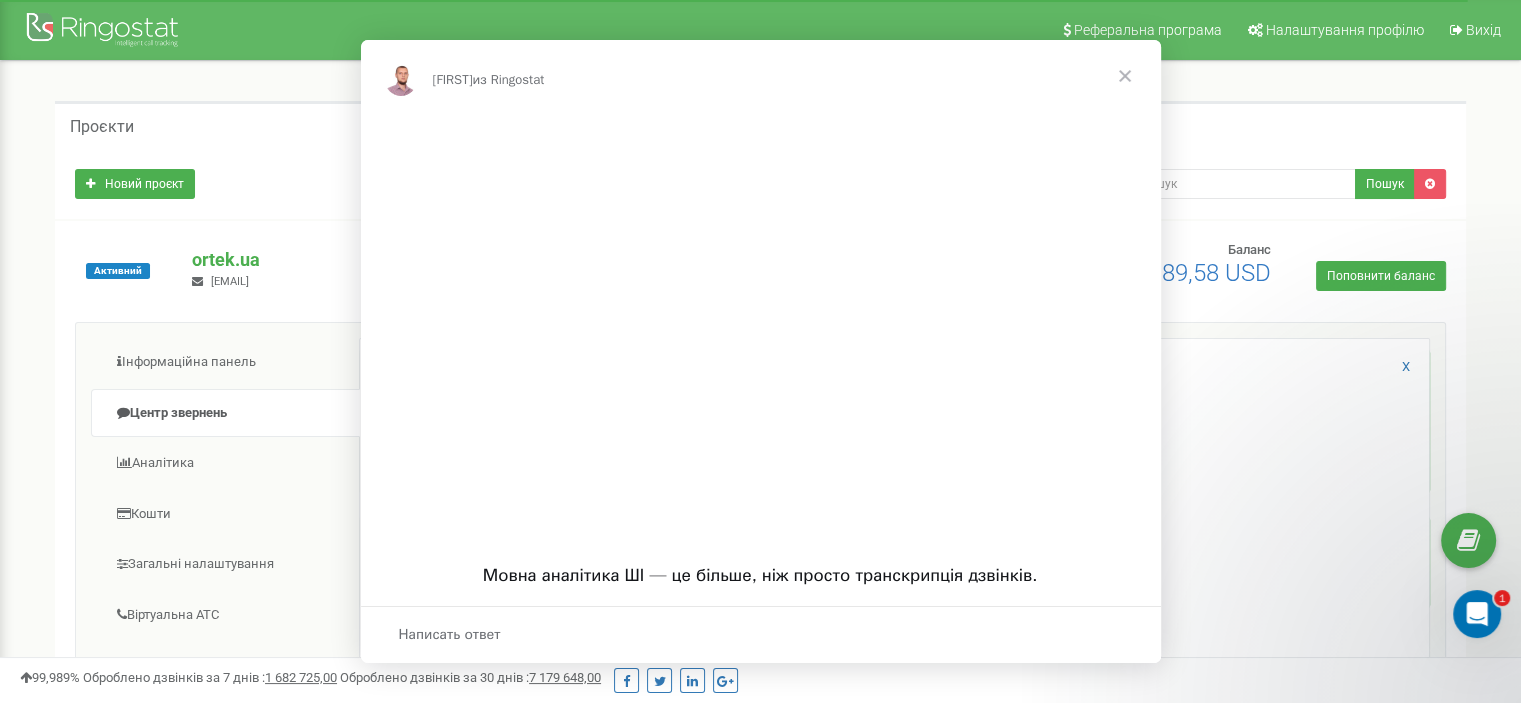 scroll, scrollTop: 0, scrollLeft: 0, axis: both 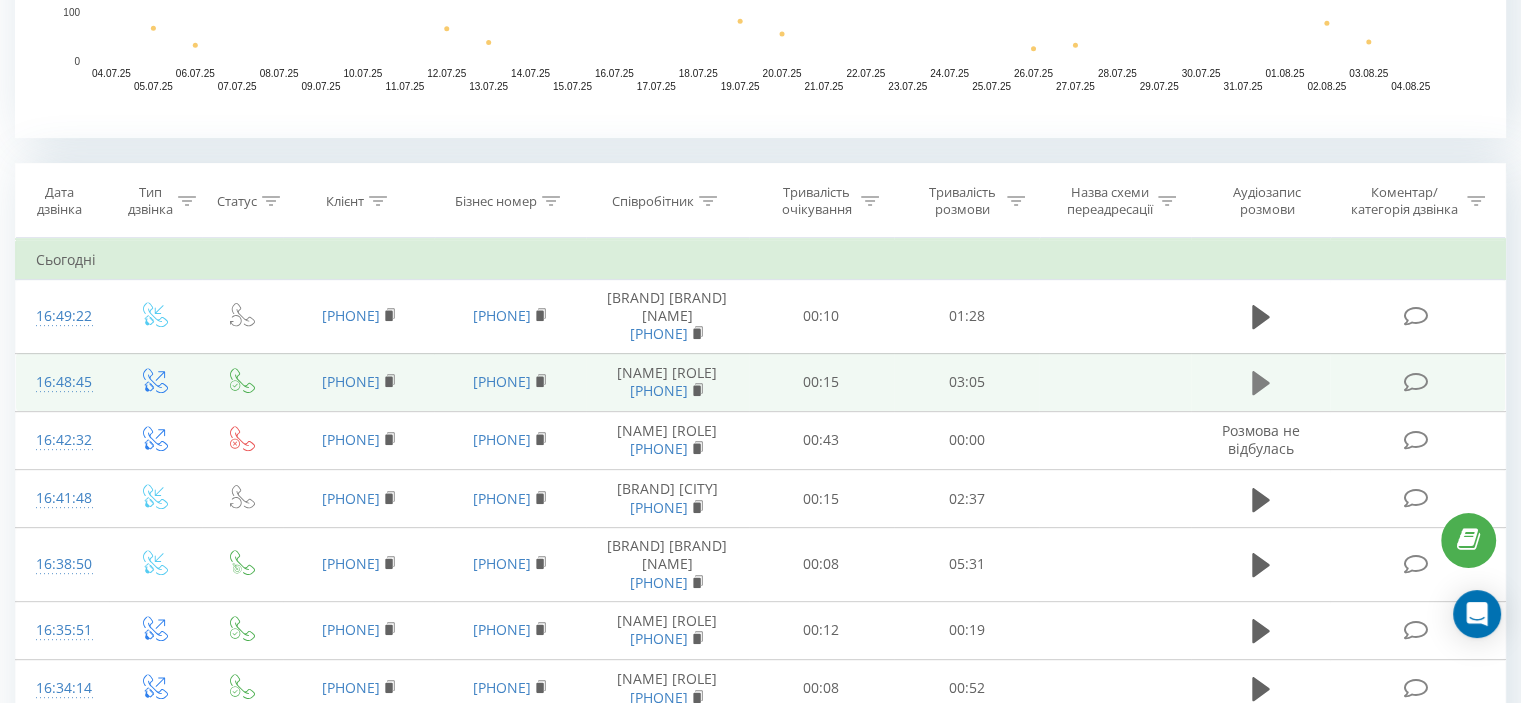 click 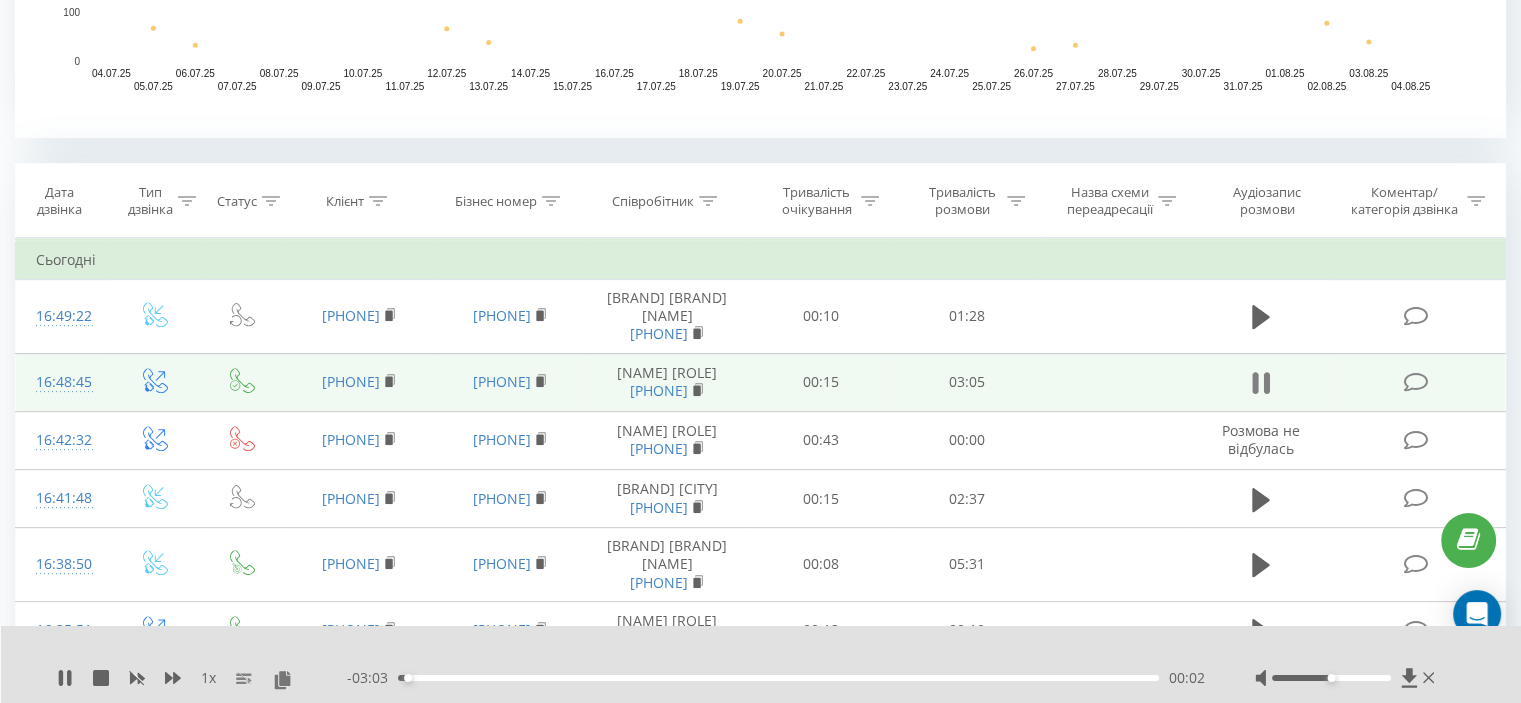 click at bounding box center [1261, 383] 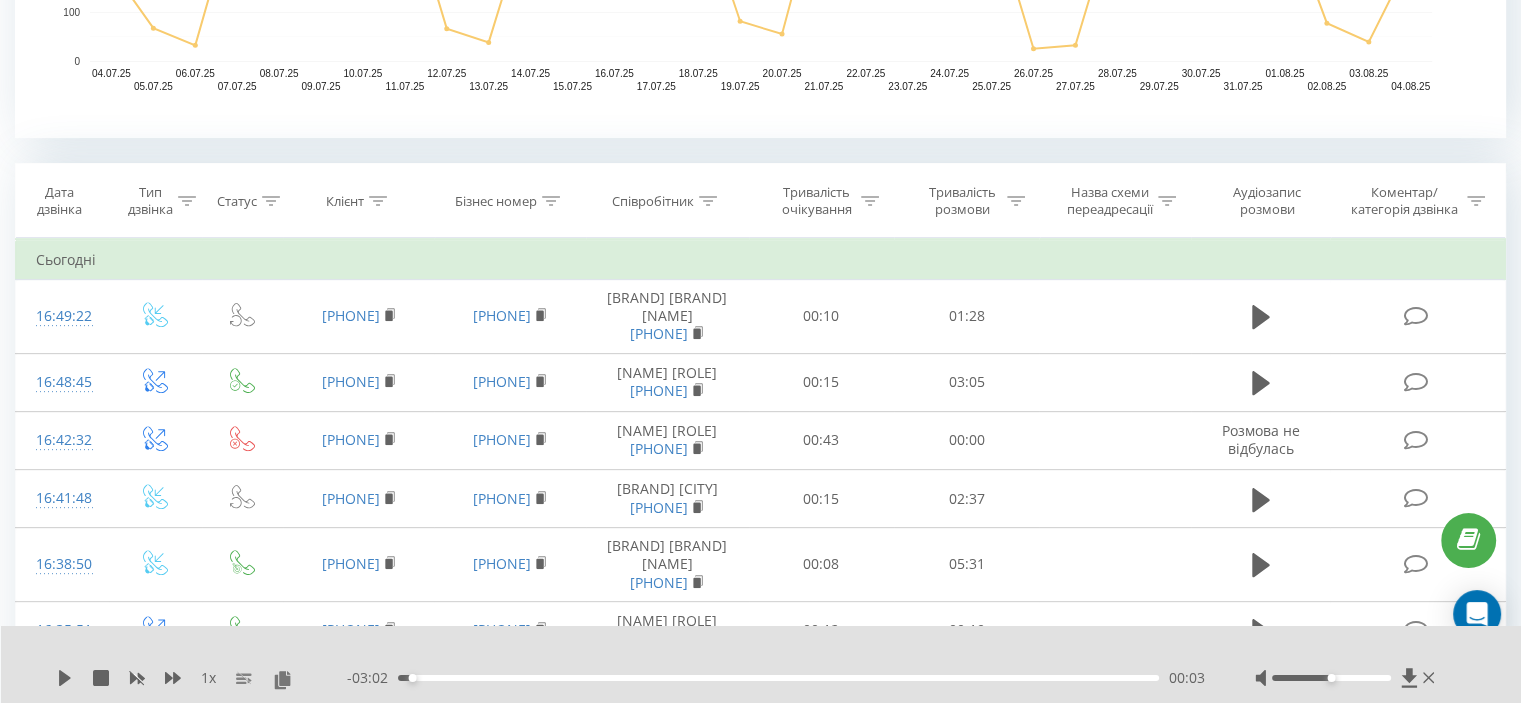 drag, startPoint x: 1158, startPoint y: 396, endPoint x: 1192, endPoint y: 389, distance: 34.713108 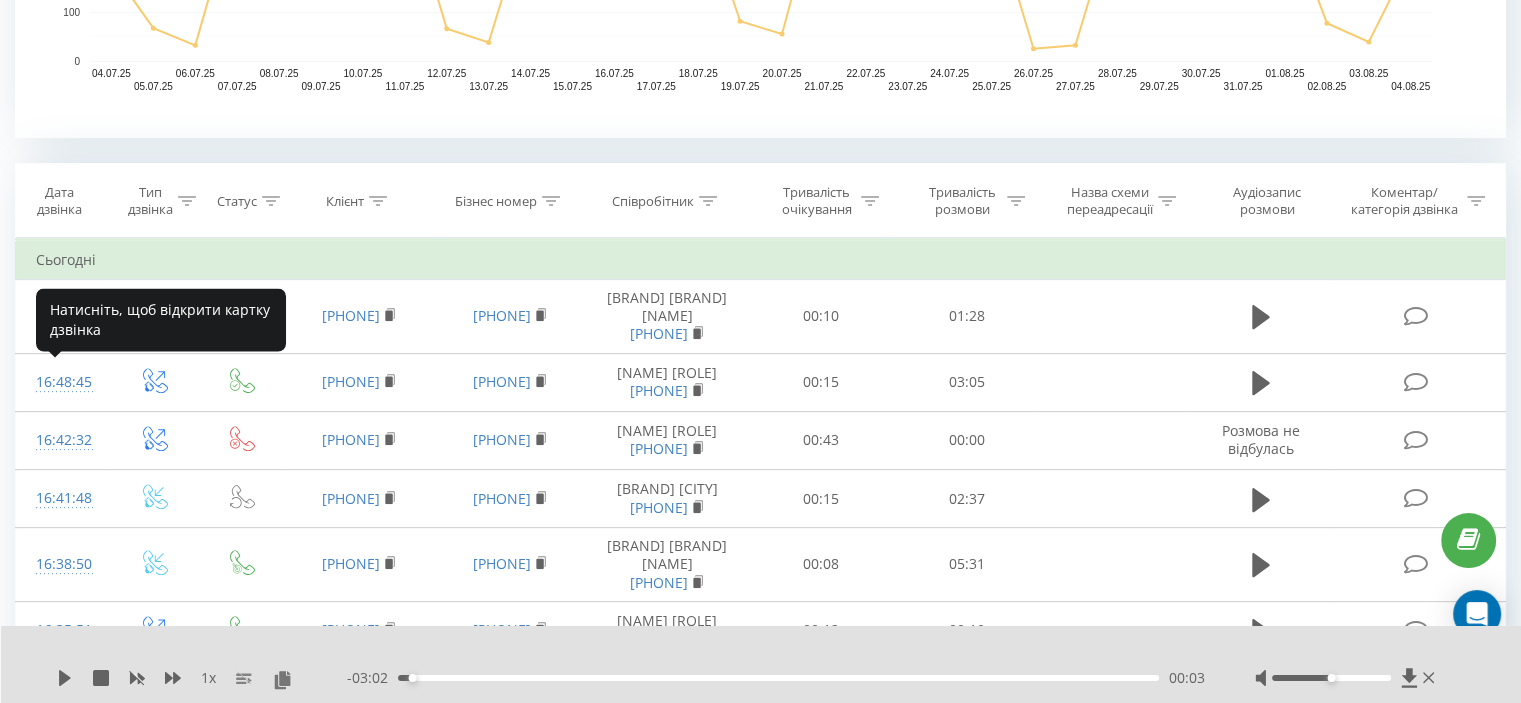 drag, startPoint x: 87, startPoint y: 371, endPoint x: 528, endPoint y: 387, distance: 441.29016 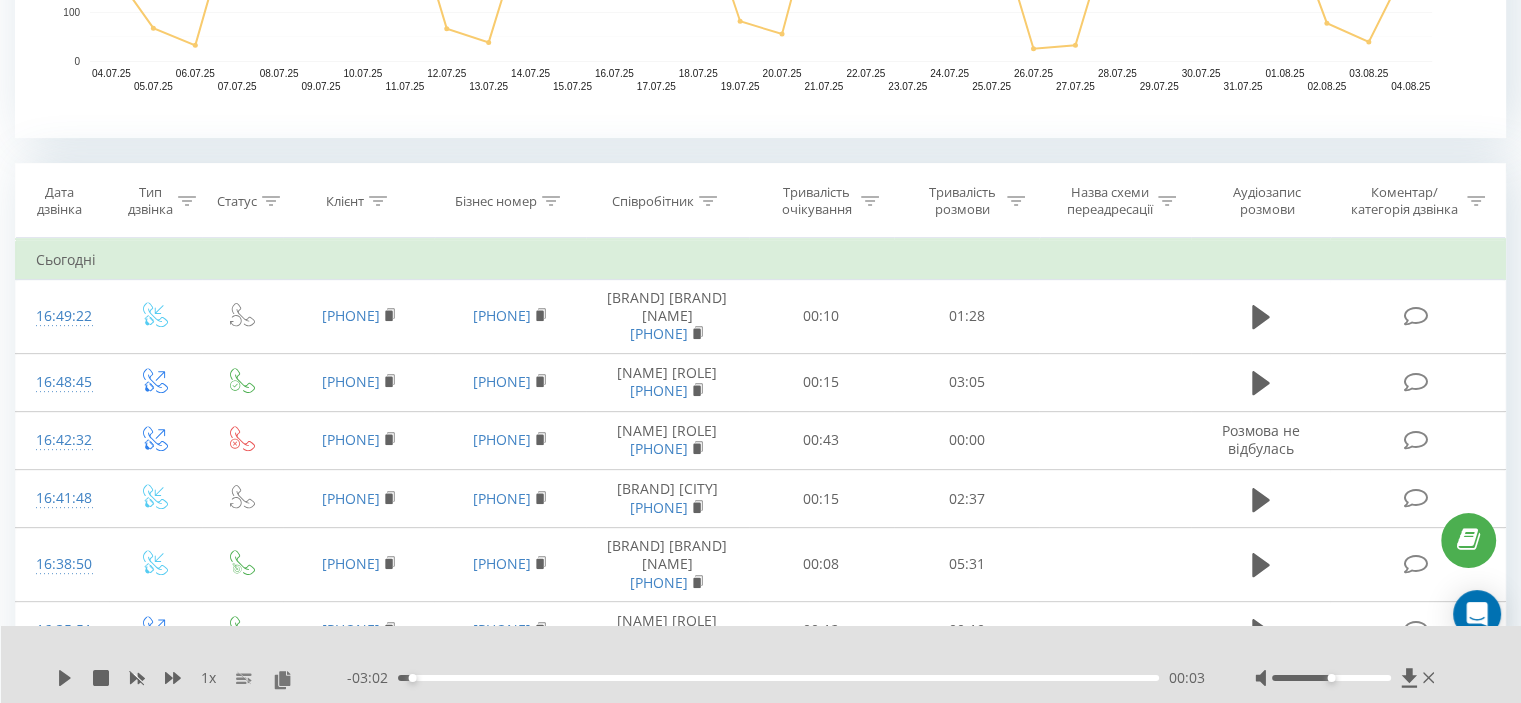 click on "[PHONE]" at bounding box center [509, 382] 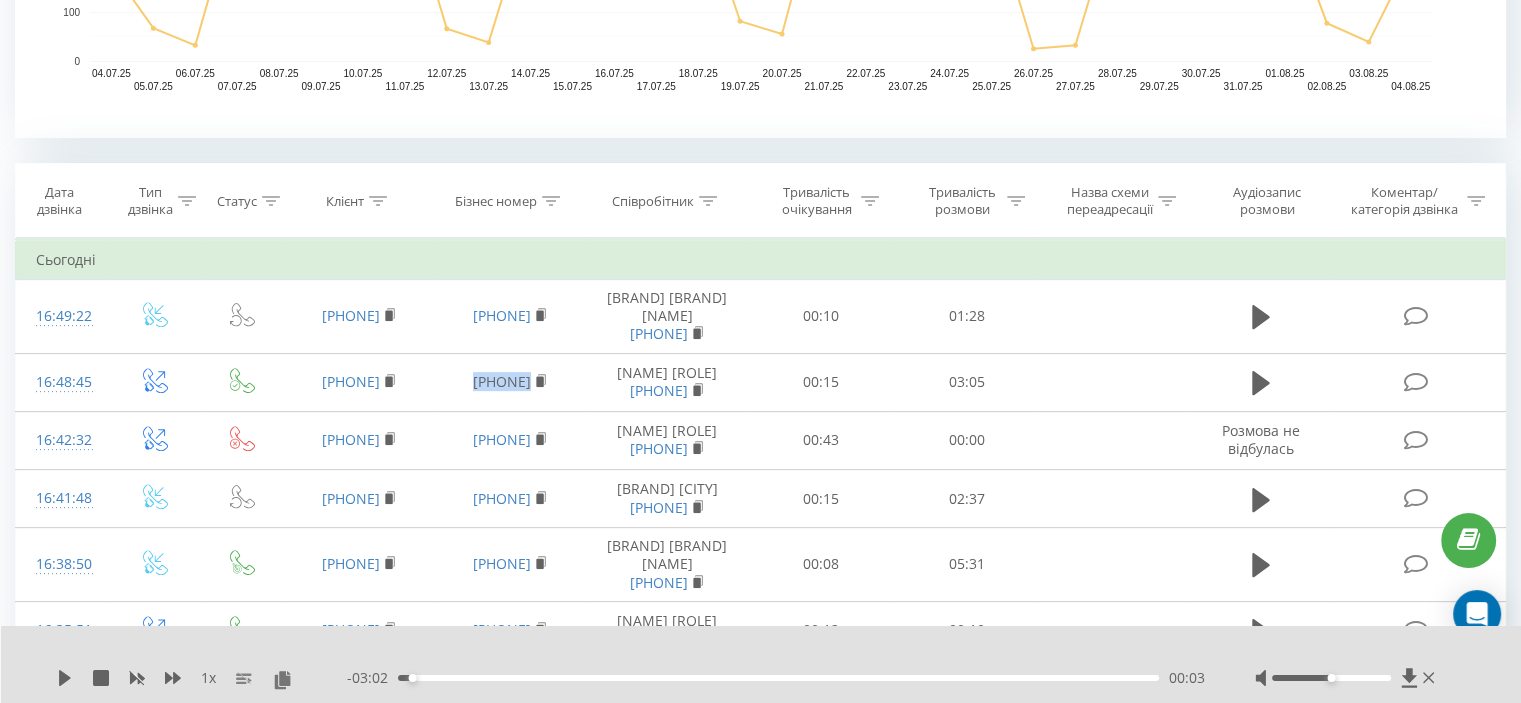 click on "[PHONE]" at bounding box center [509, 382] 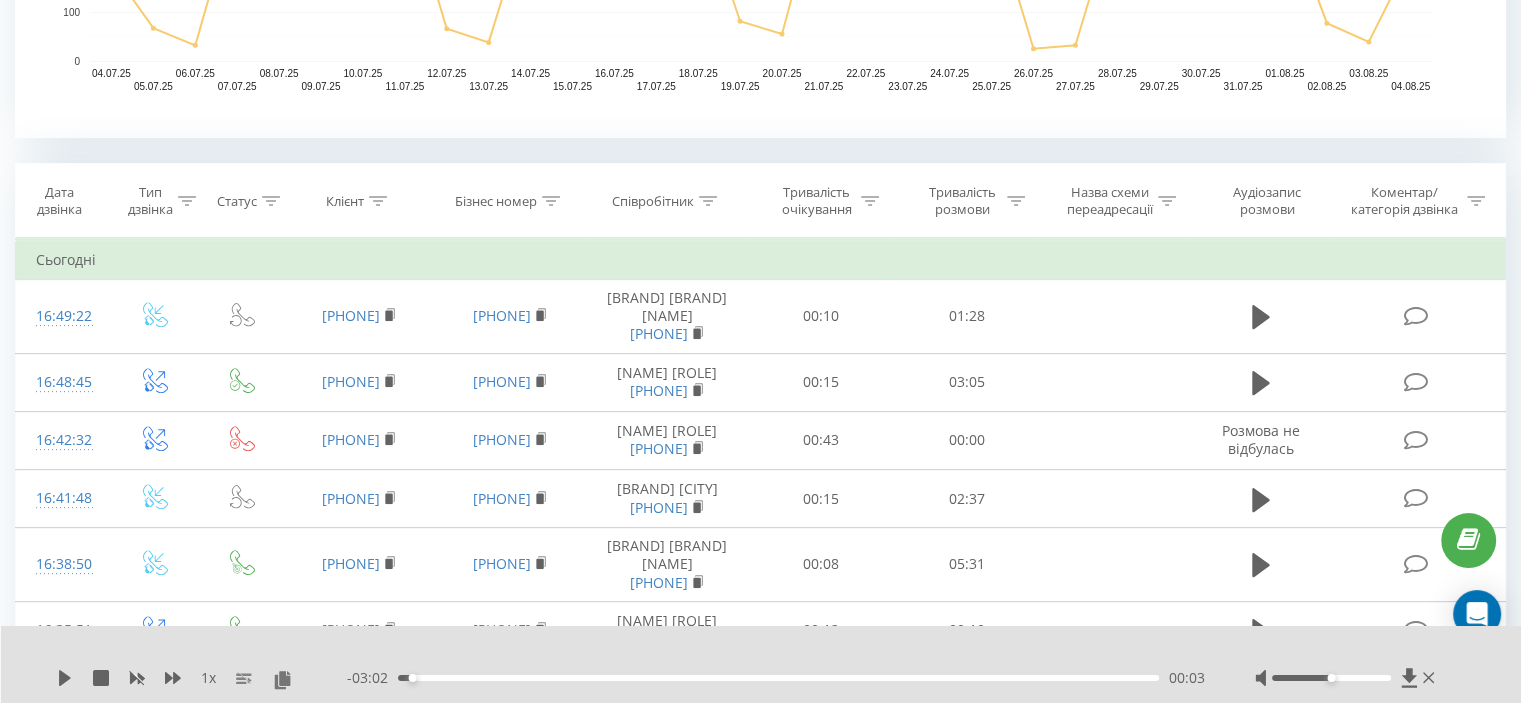 click on "1 x  - 03:02 00:03   00:03" at bounding box center [761, 664] 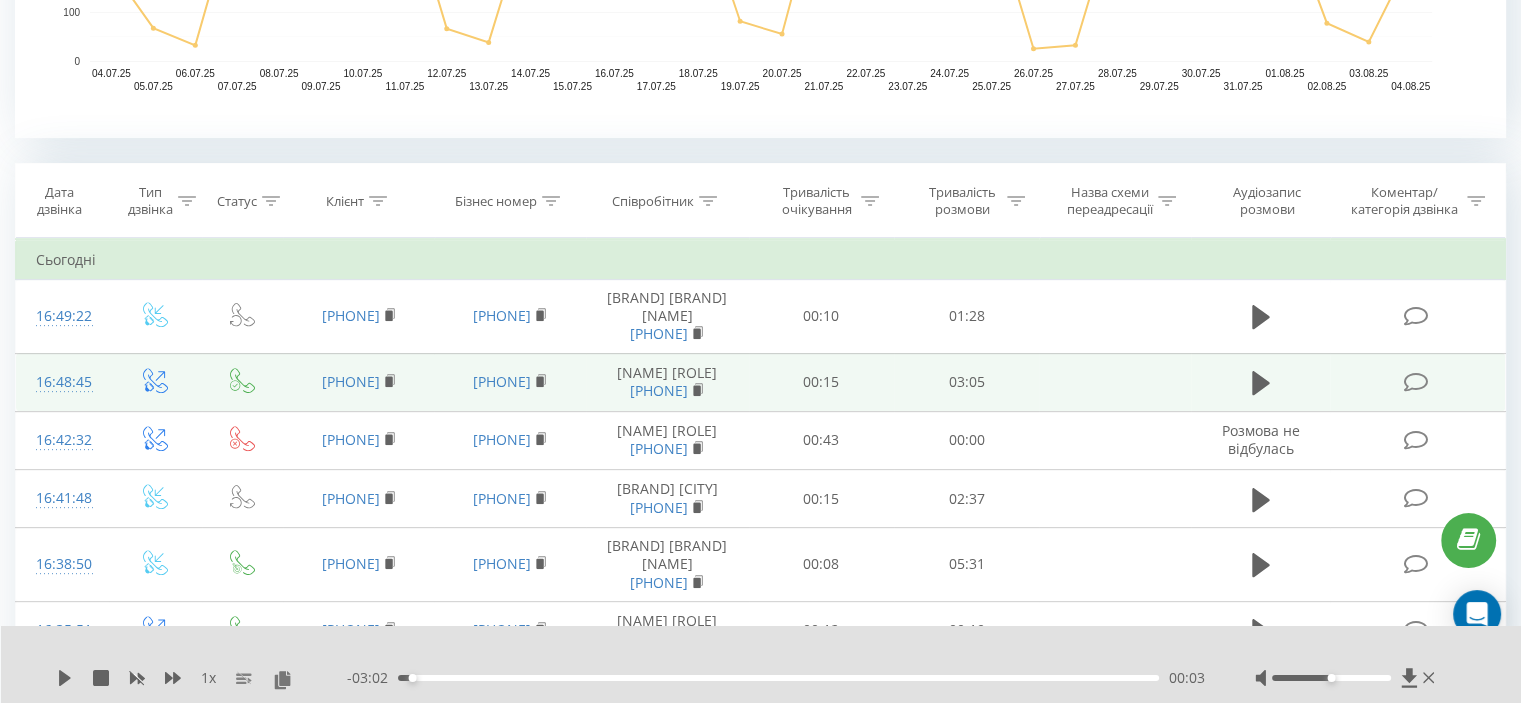 click at bounding box center (155, 382) 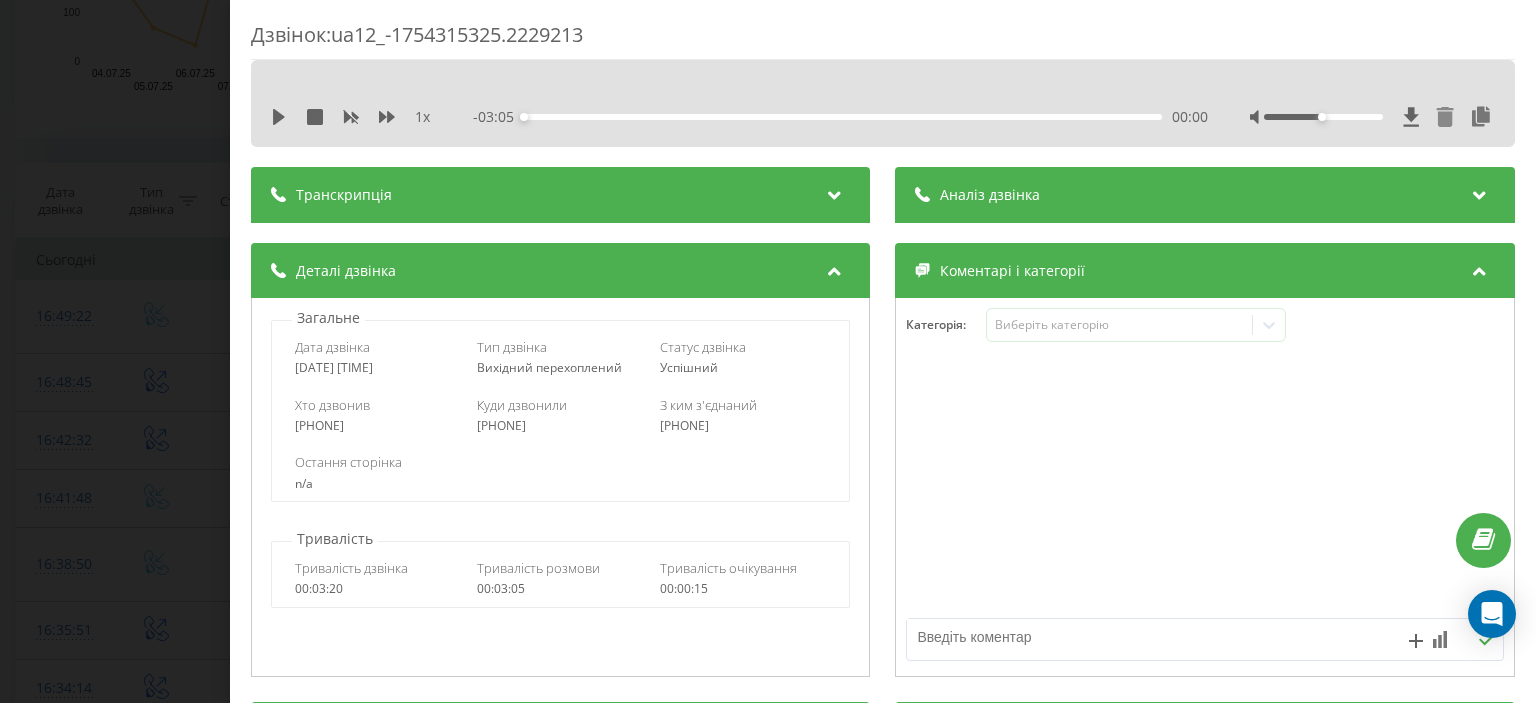 click 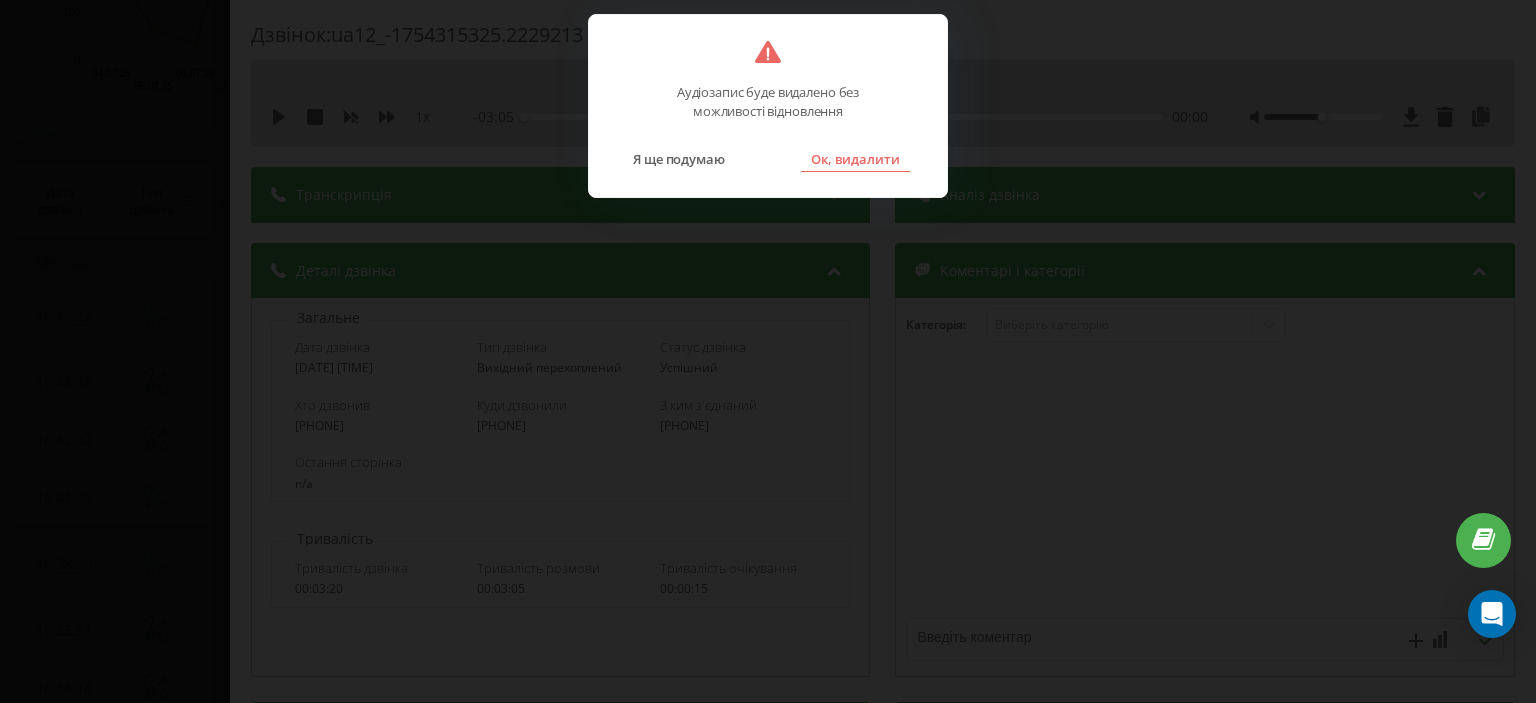 click on "Ок, видалити" at bounding box center [855, 159] 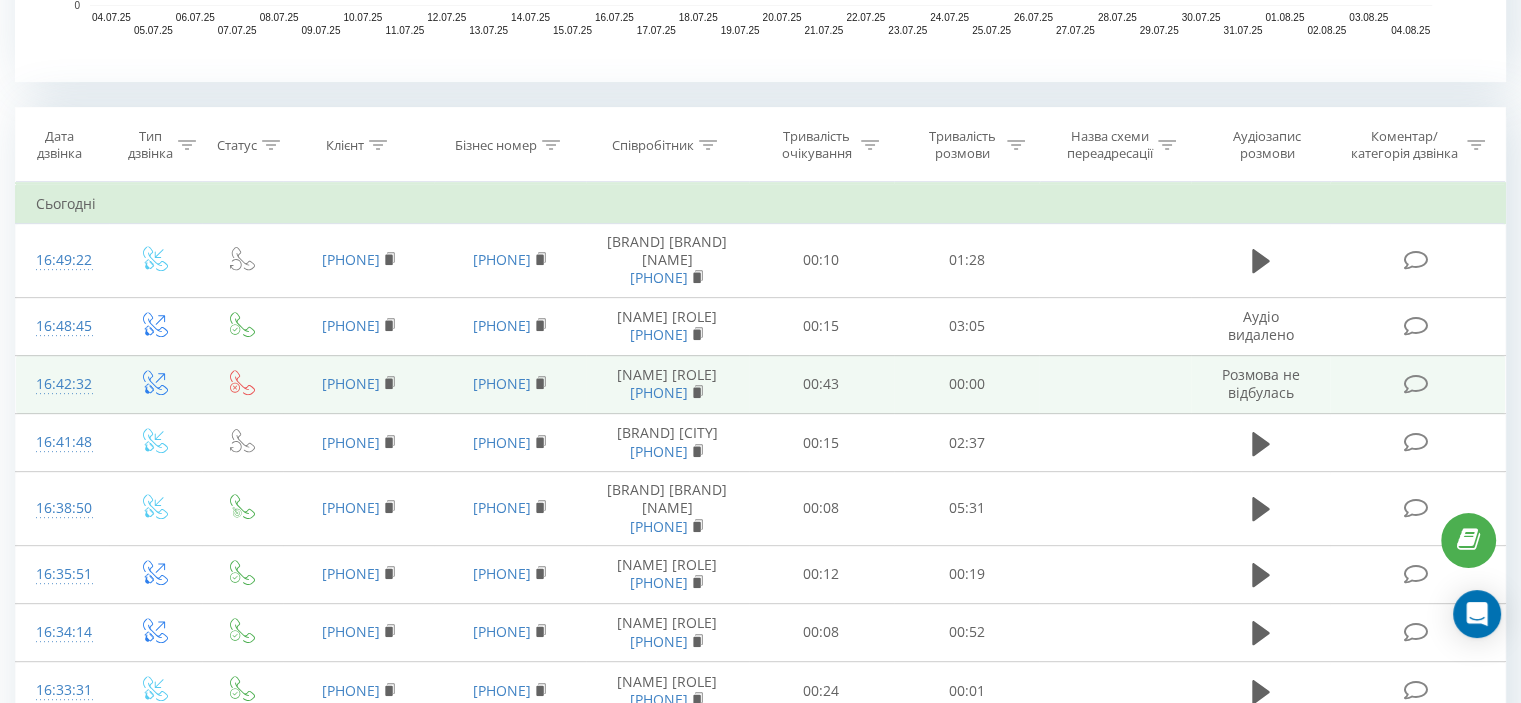 scroll, scrollTop: 800, scrollLeft: 0, axis: vertical 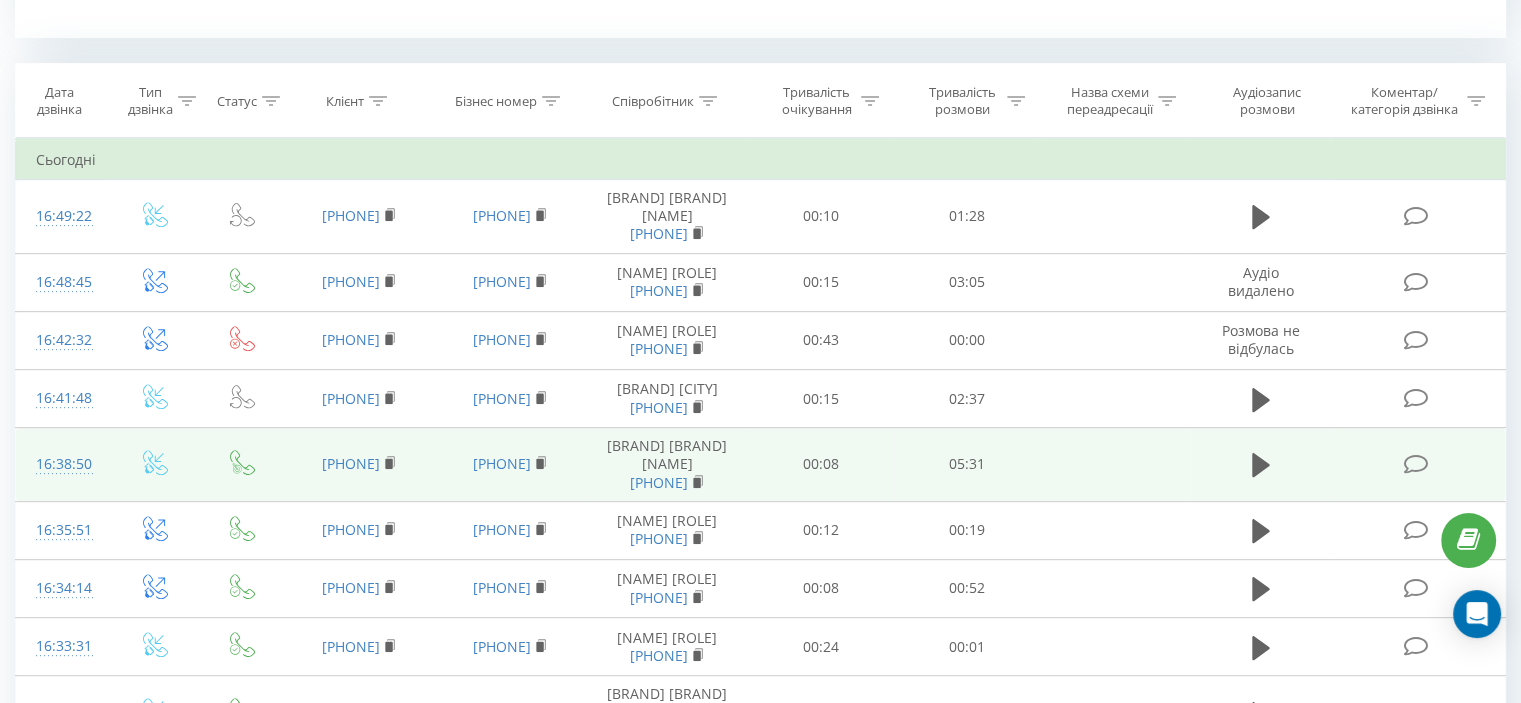 drag, startPoint x: 1127, startPoint y: 285, endPoint x: 1082, endPoint y: 433, distance: 154.69002 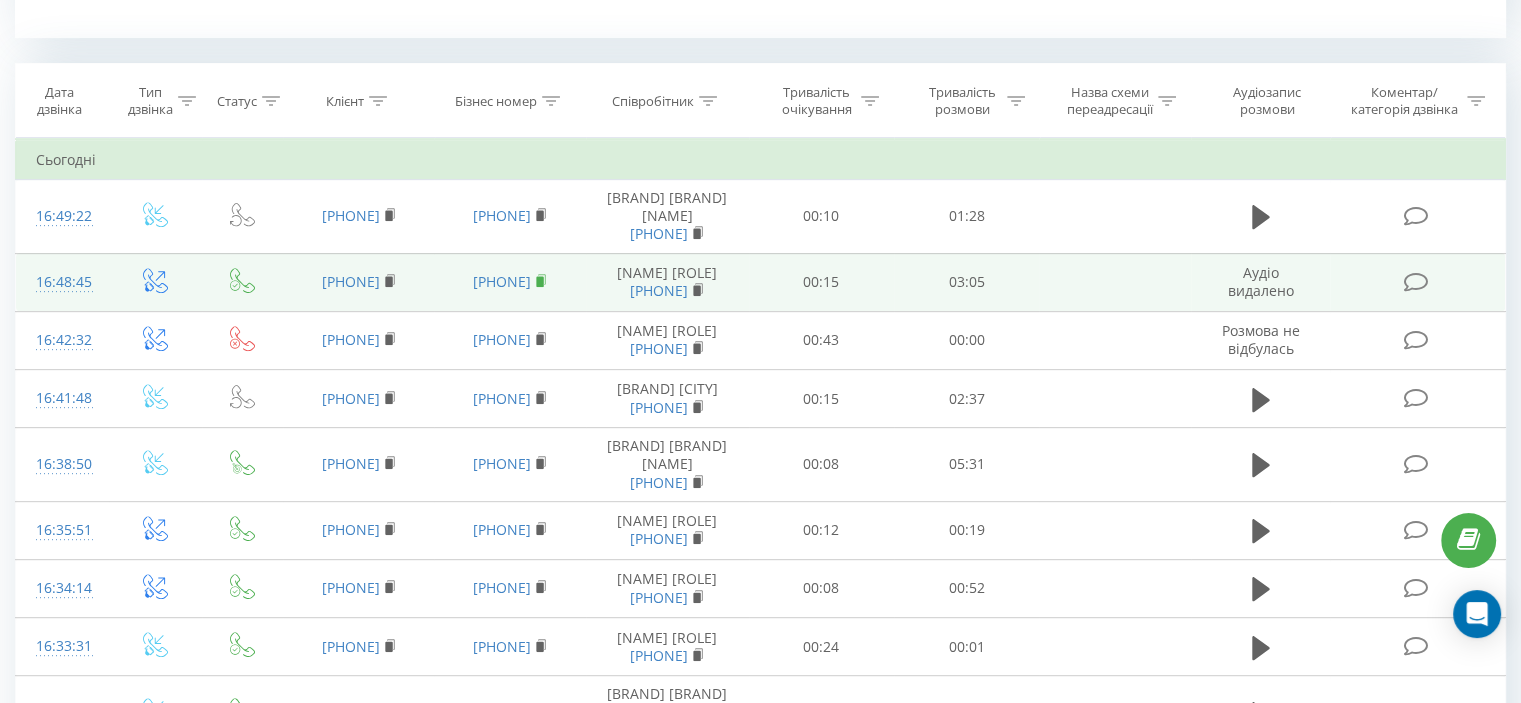 drag, startPoint x: 520, startPoint y: 291, endPoint x: 511, endPoint y: 286, distance: 10.29563 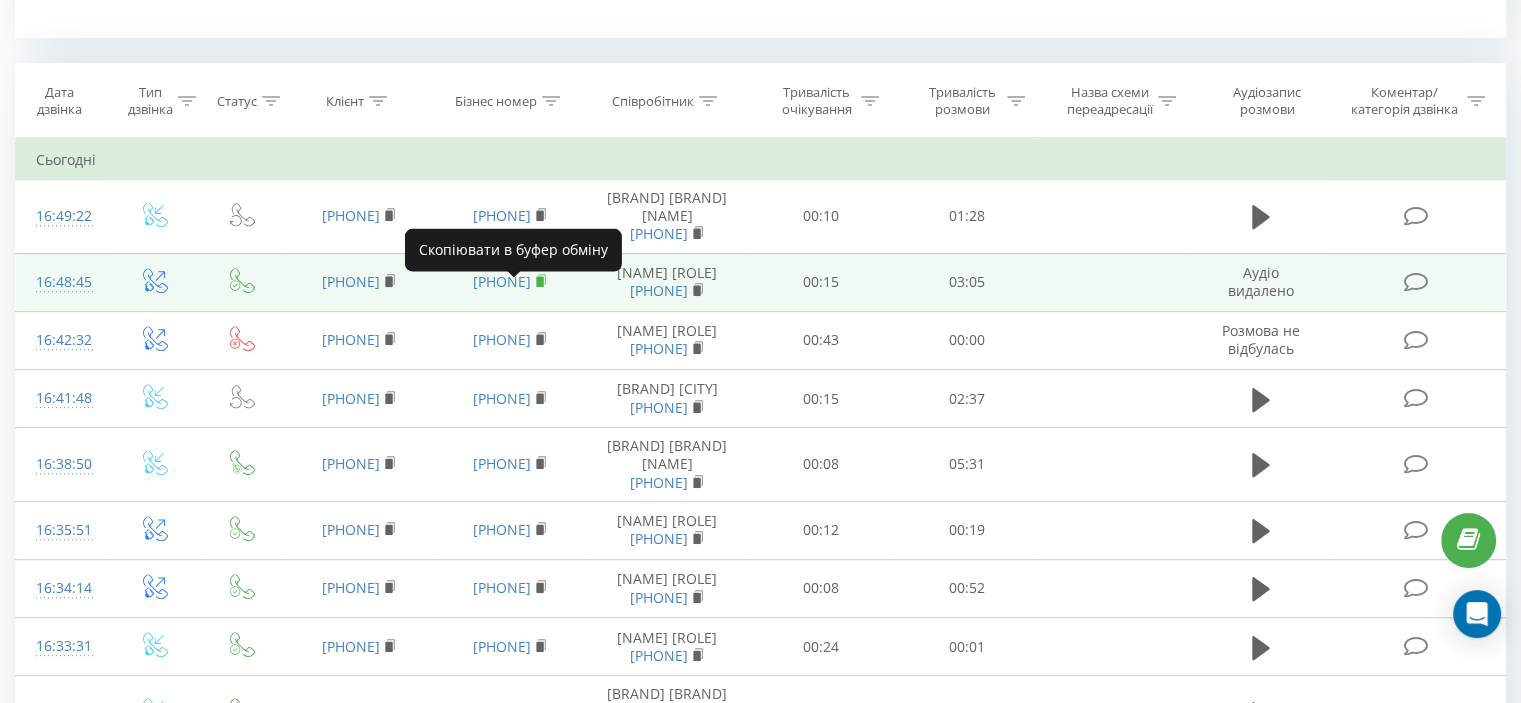 click 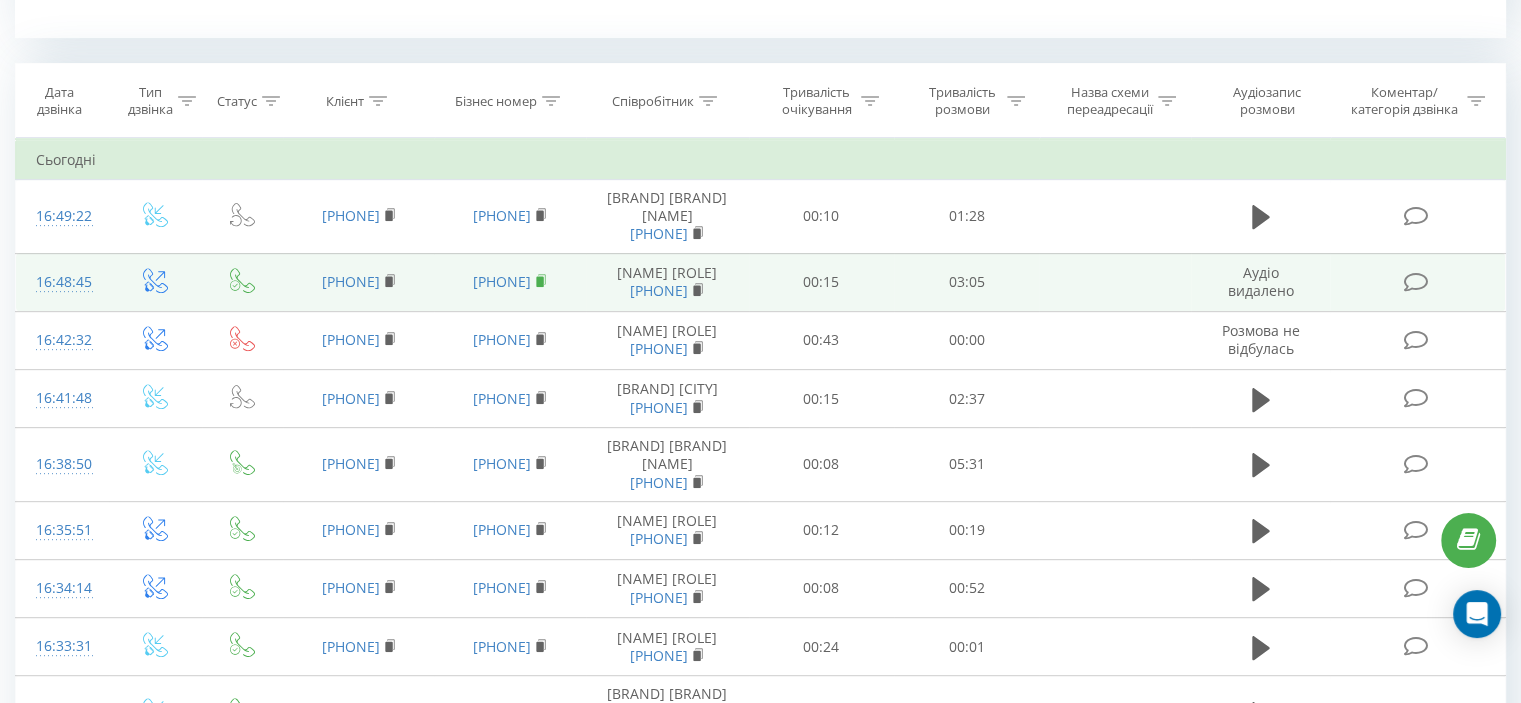 click 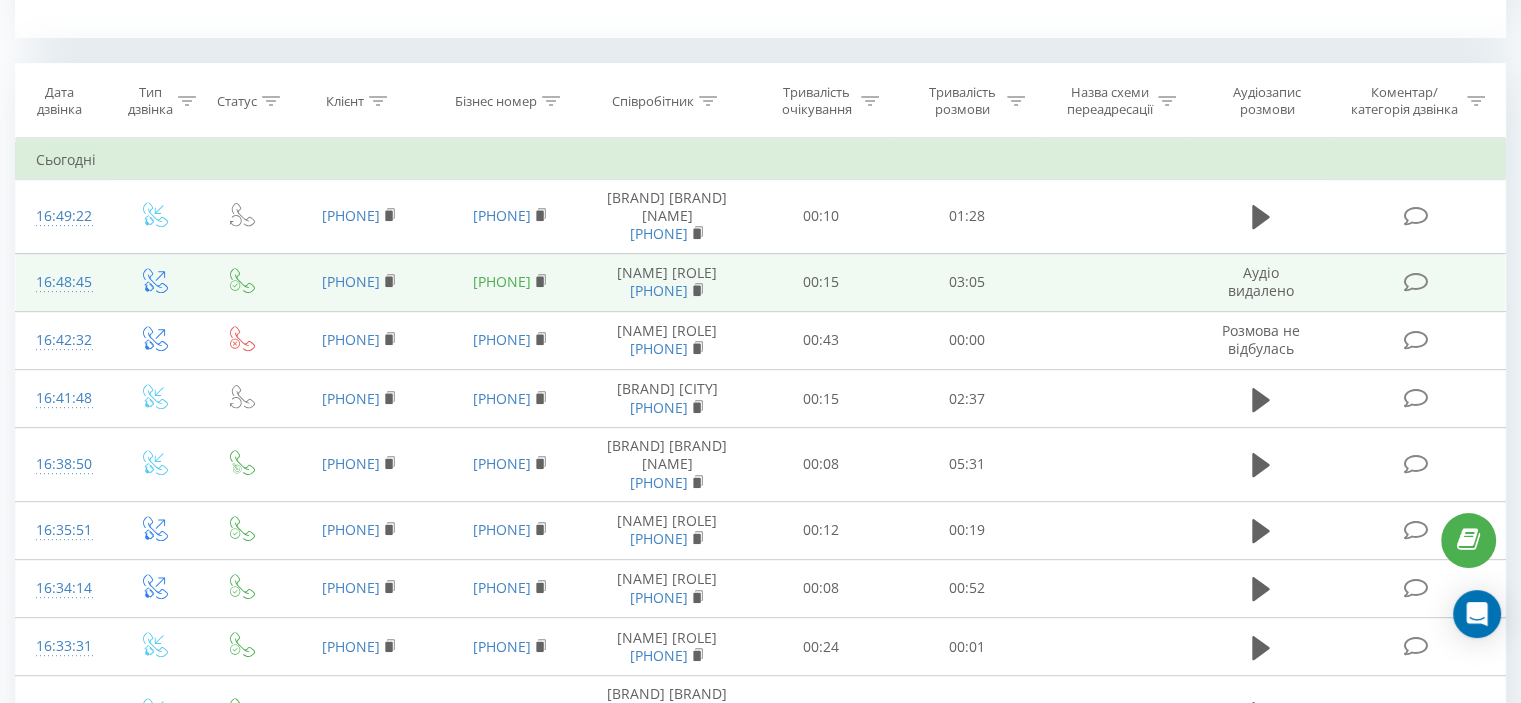 click on "[PHONE]" at bounding box center [502, 281] 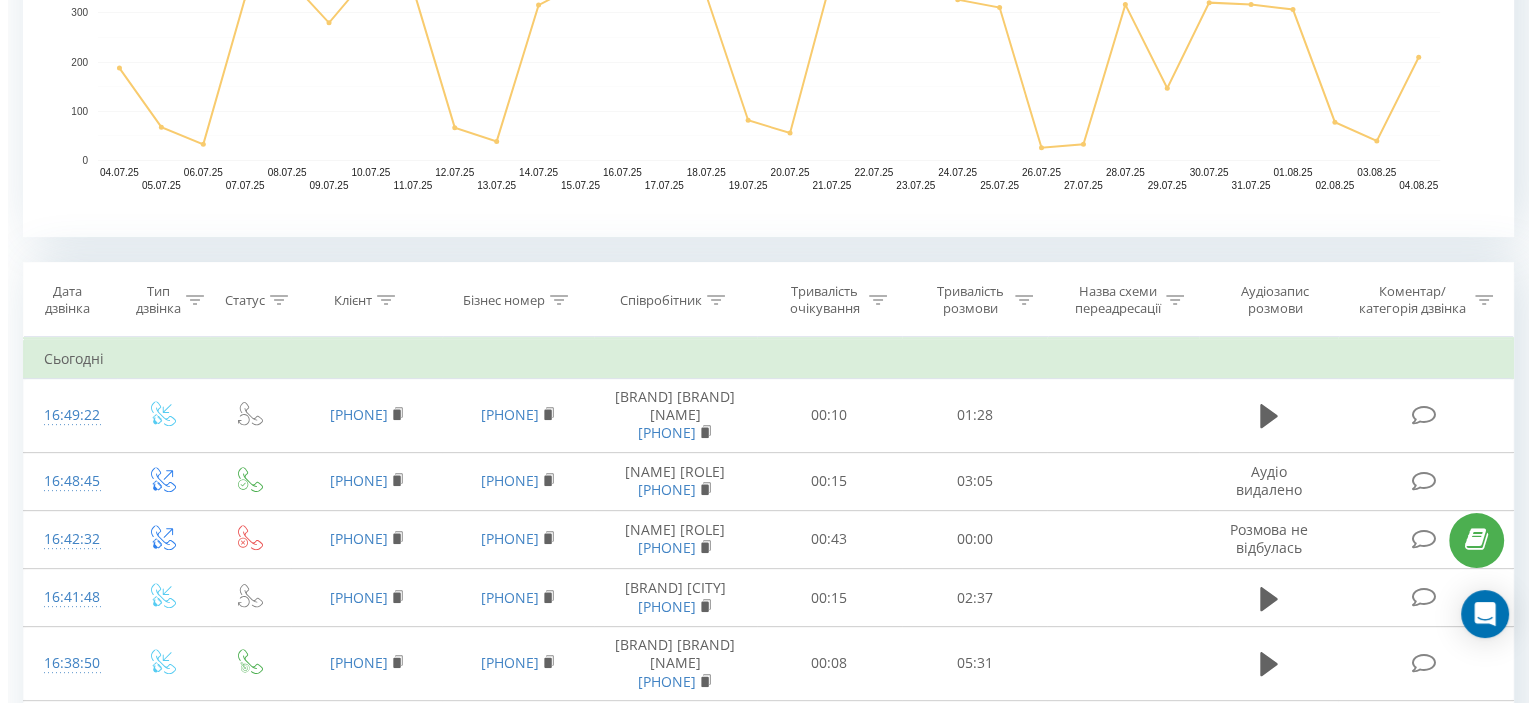 scroll, scrollTop: 862, scrollLeft: 0, axis: vertical 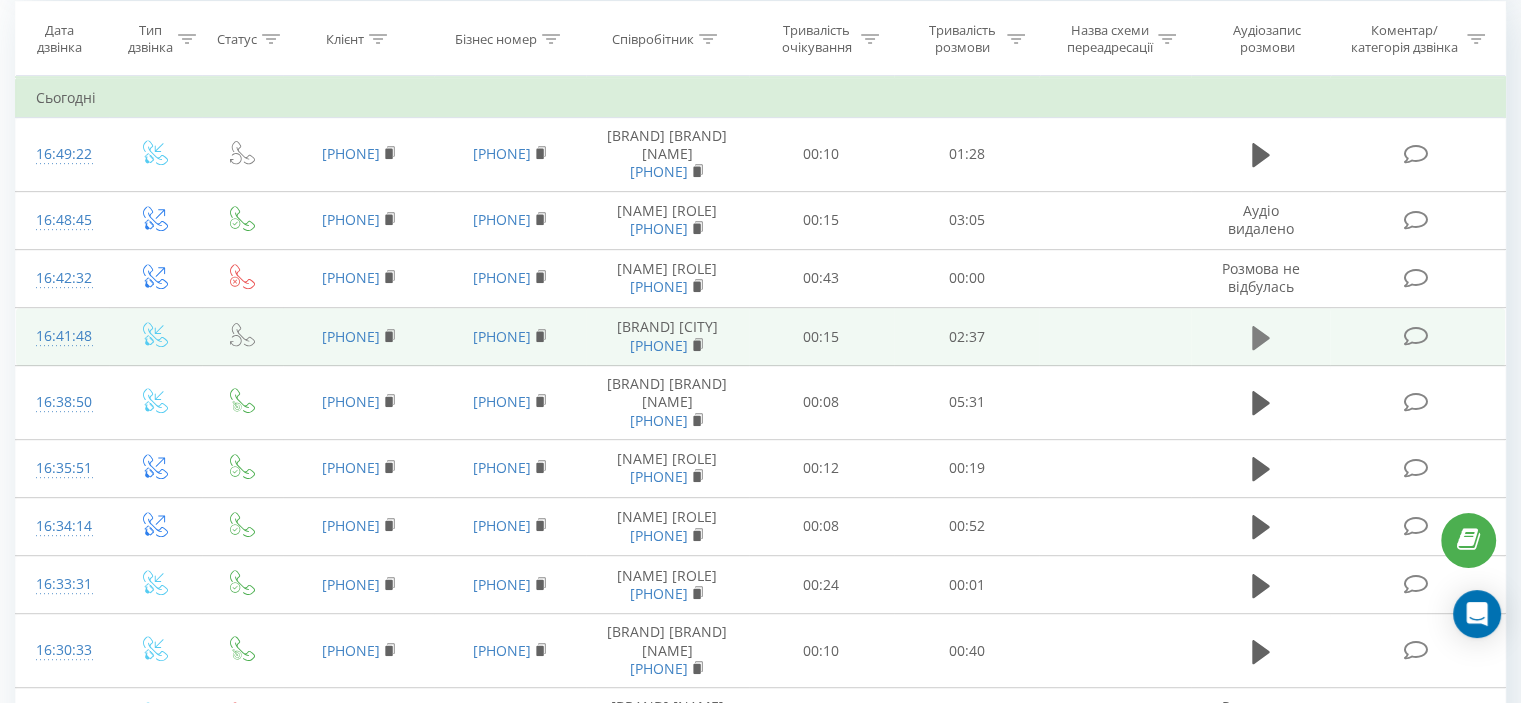 click 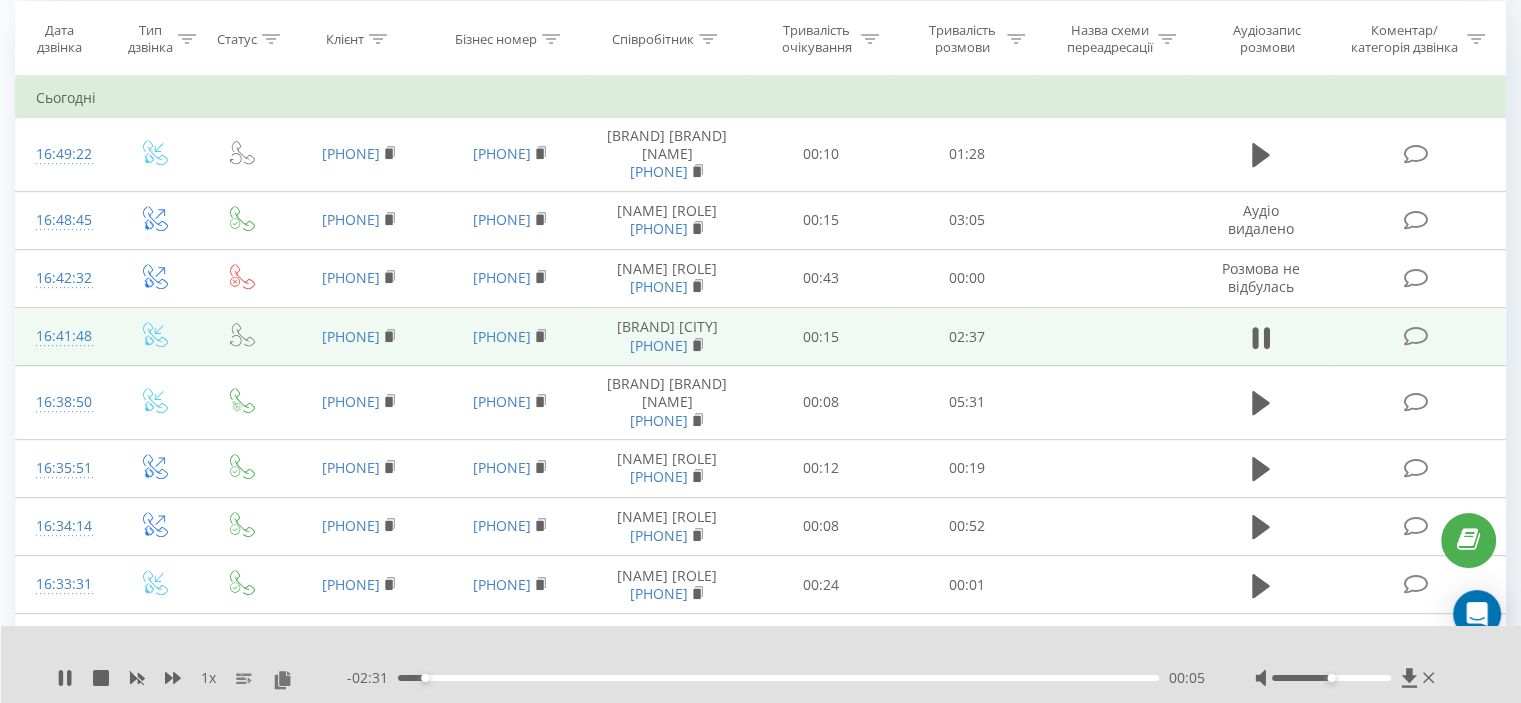 click 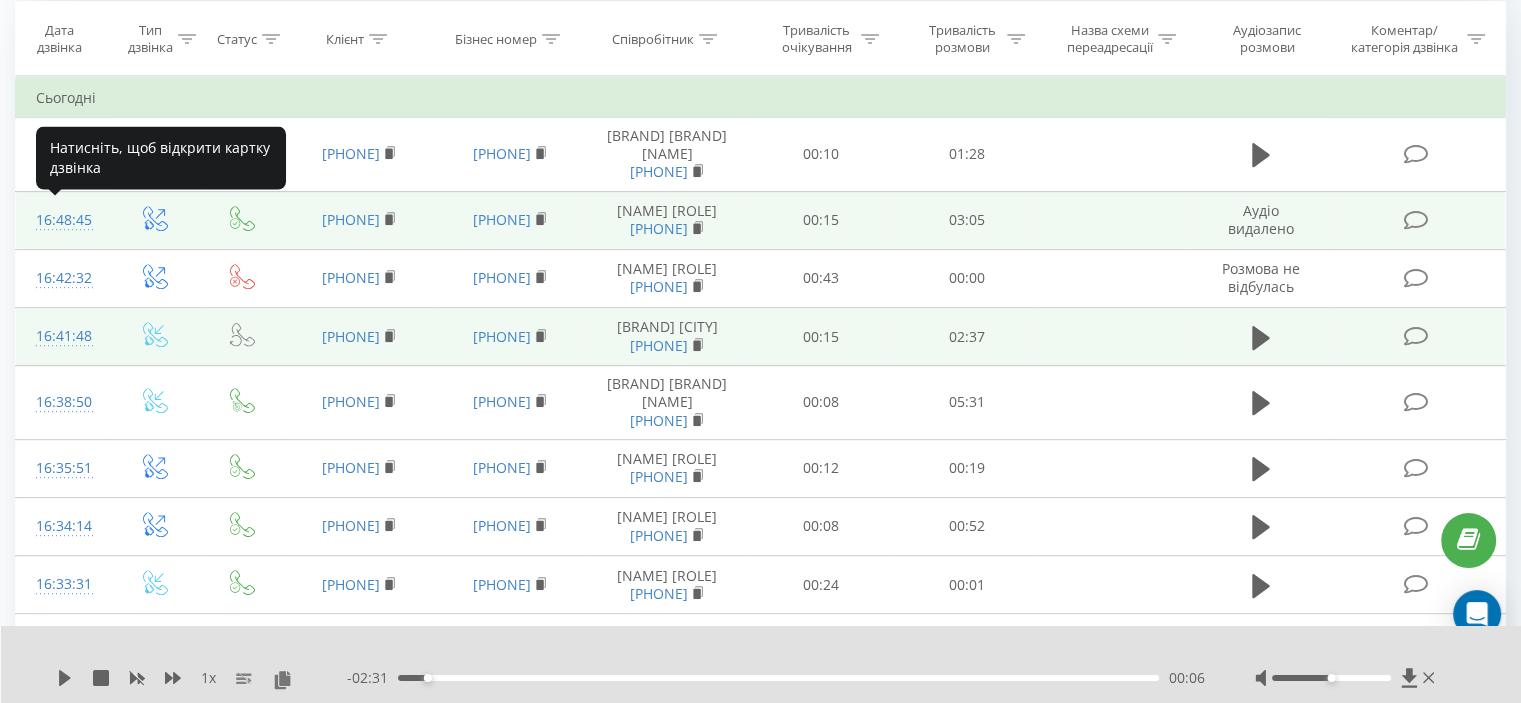 click on "16:48:45" at bounding box center [62, 220] 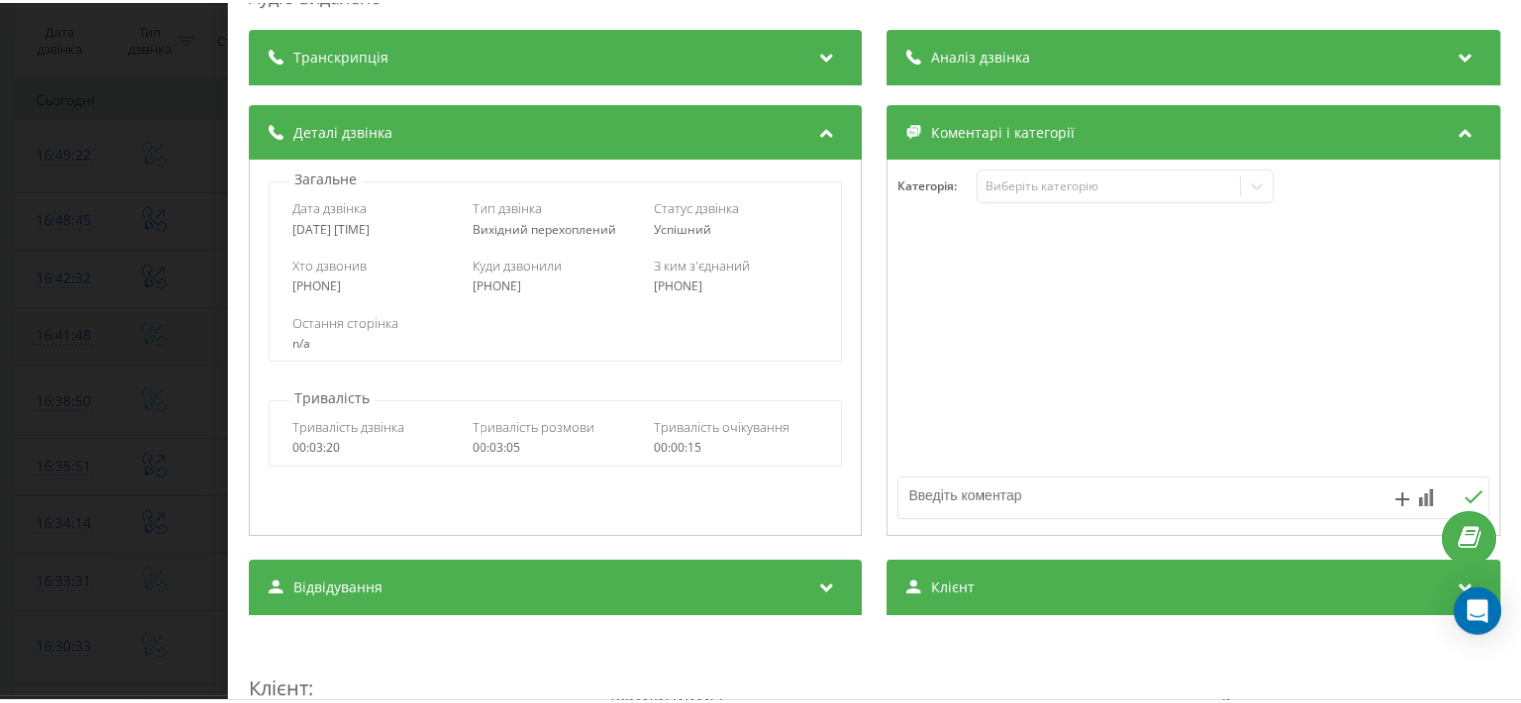 scroll, scrollTop: 0, scrollLeft: 0, axis: both 